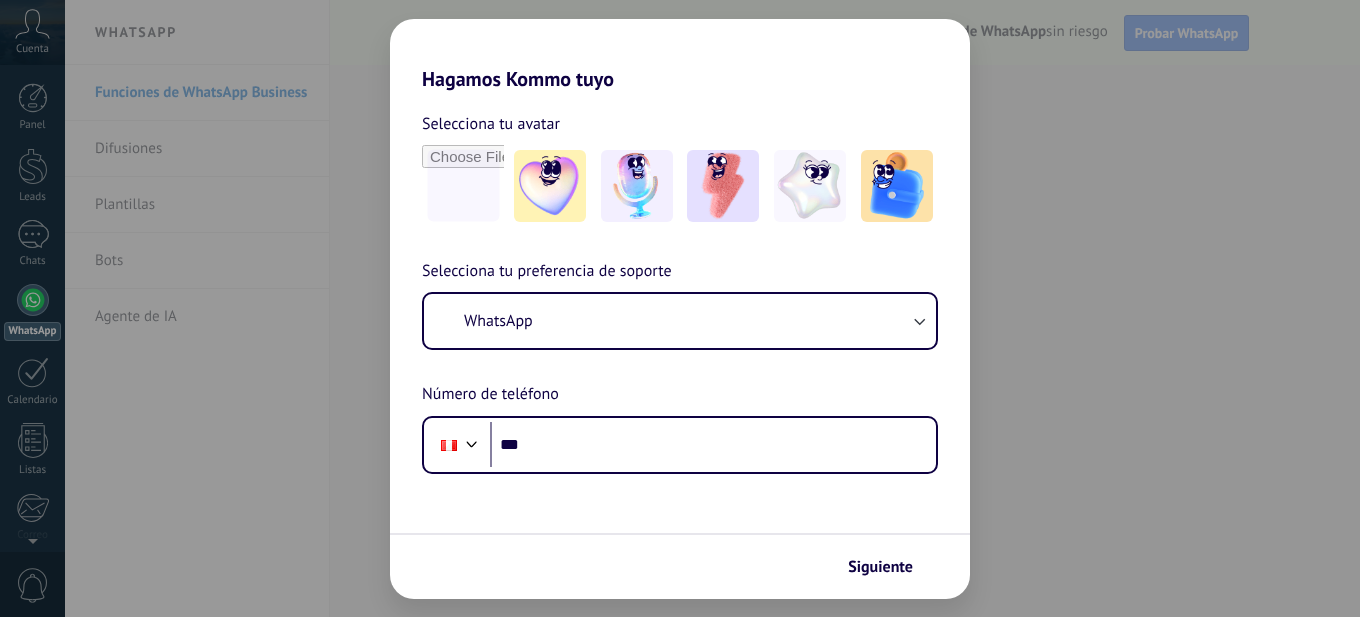 scroll, scrollTop: 0, scrollLeft: 0, axis: both 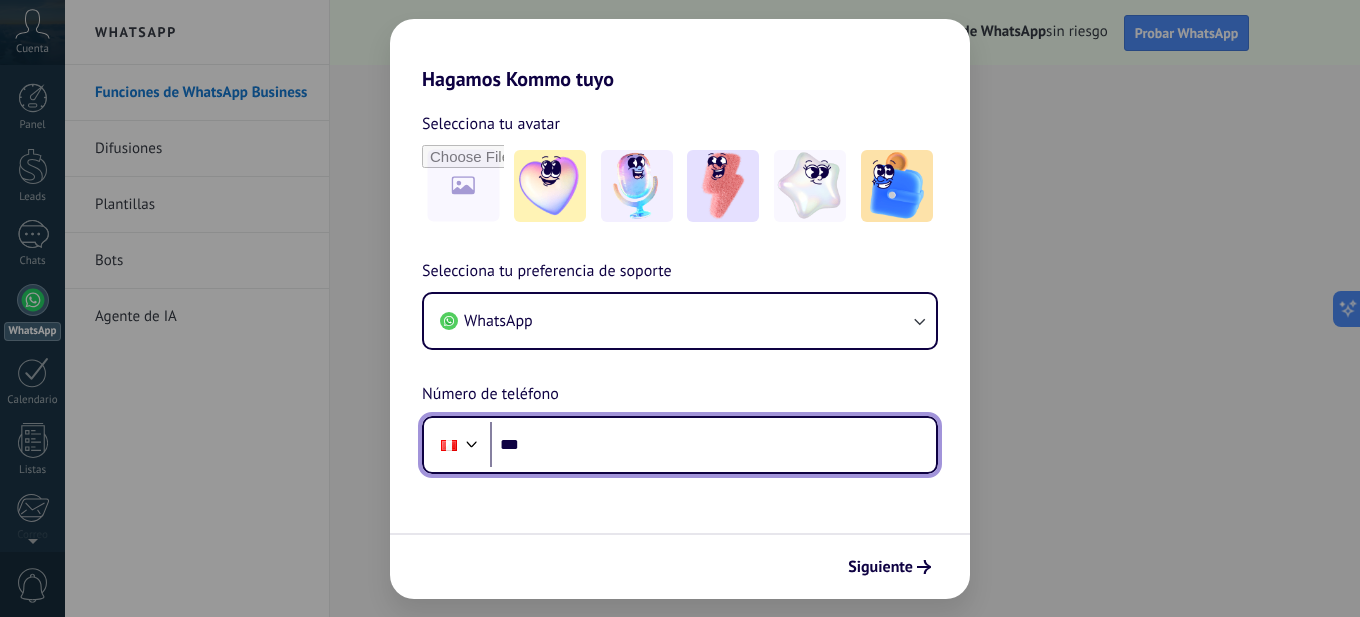 click on "***" at bounding box center [713, 445] 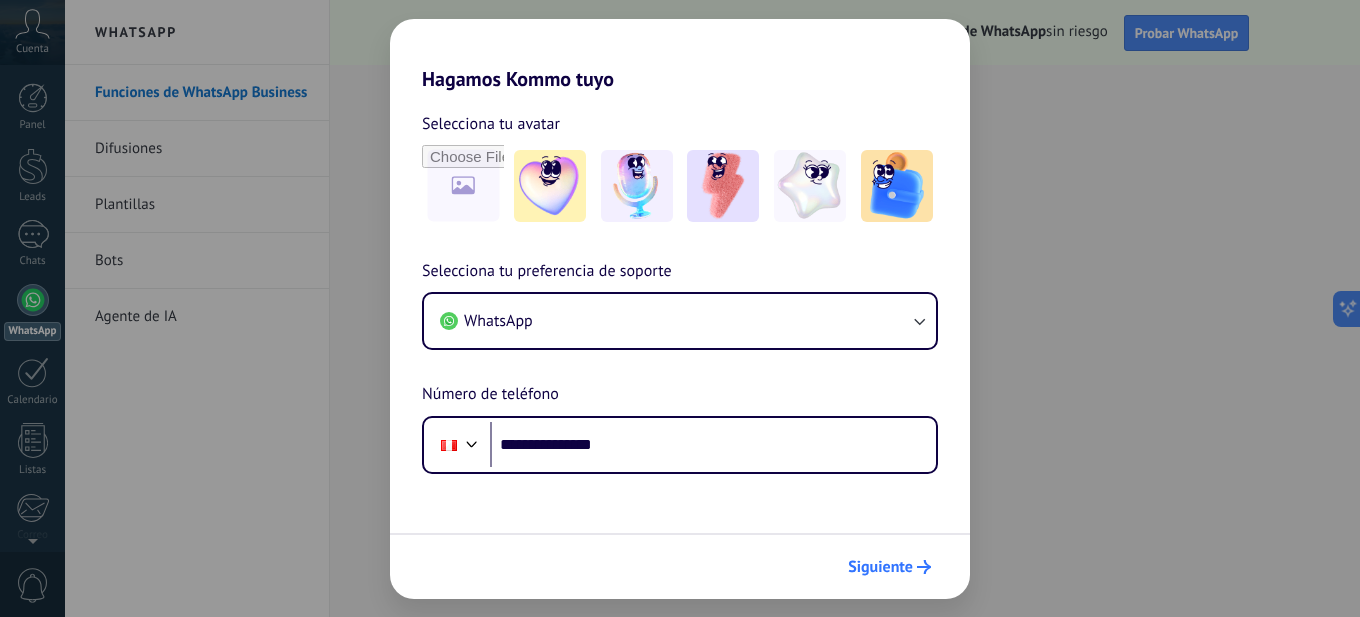click on "Siguiente" at bounding box center [880, 567] 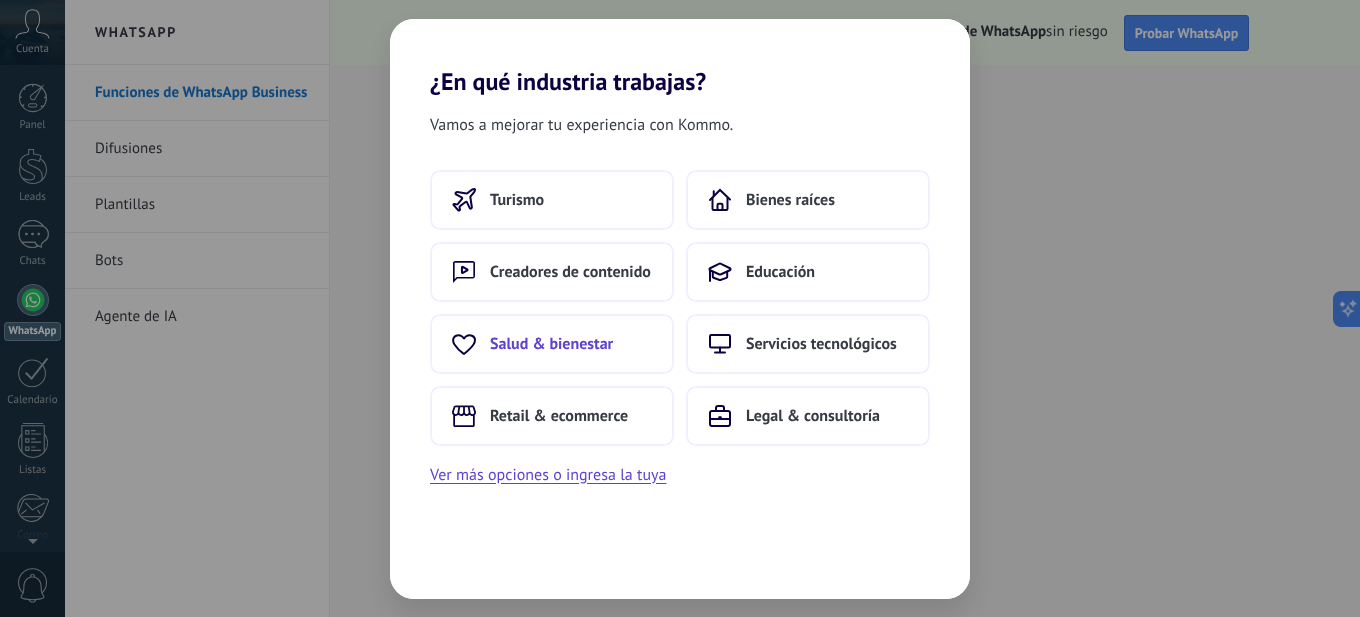 click on "Salud & bienestar" at bounding box center [551, 344] 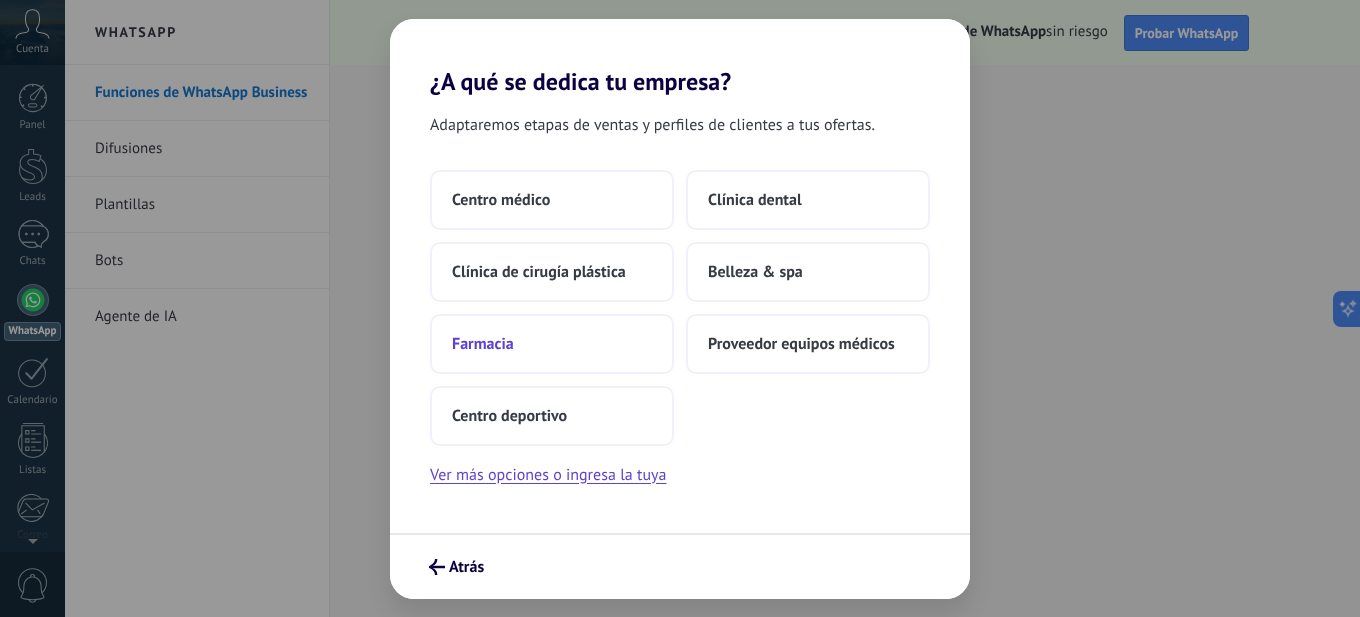 click on "Farmacia" at bounding box center [552, 344] 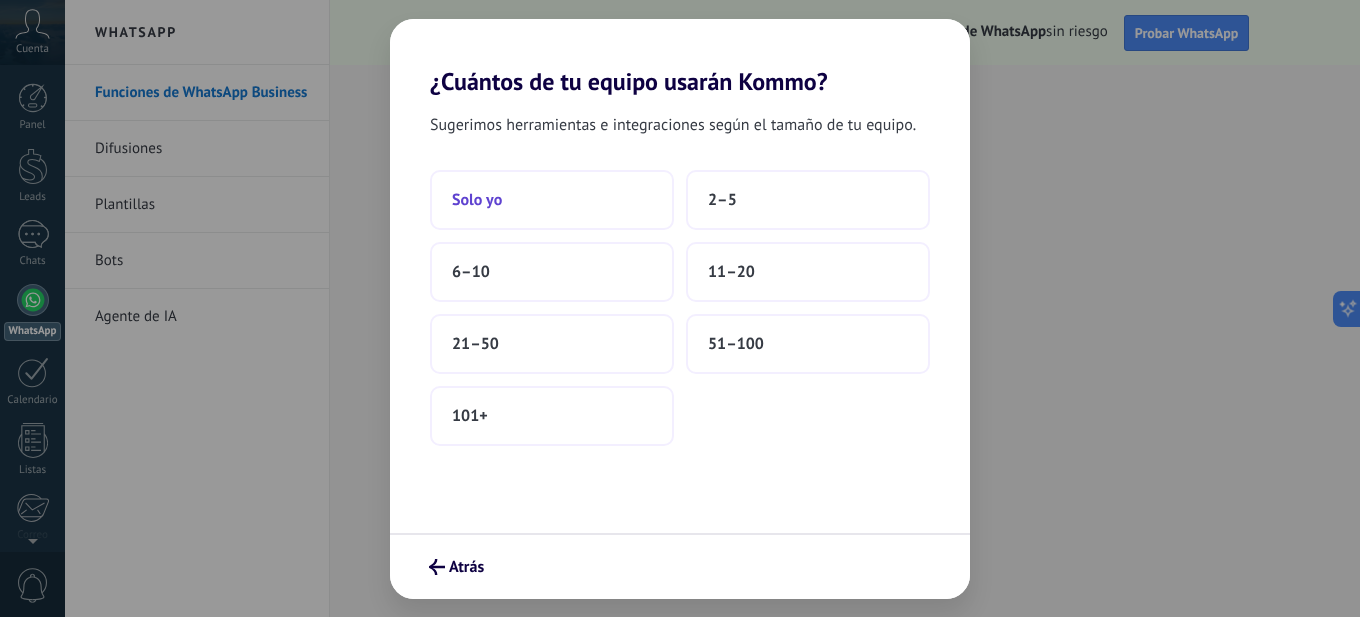 click on "Solo yo" at bounding box center (552, 200) 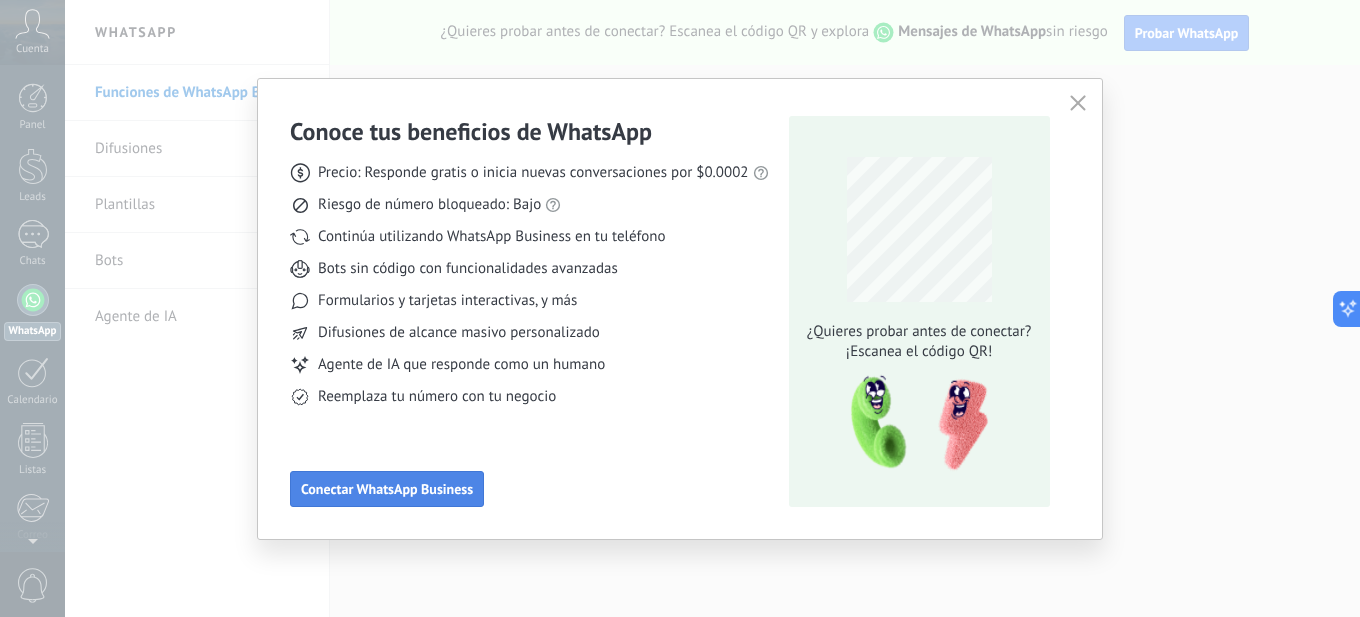 click on "Conectar WhatsApp Business" at bounding box center (387, 489) 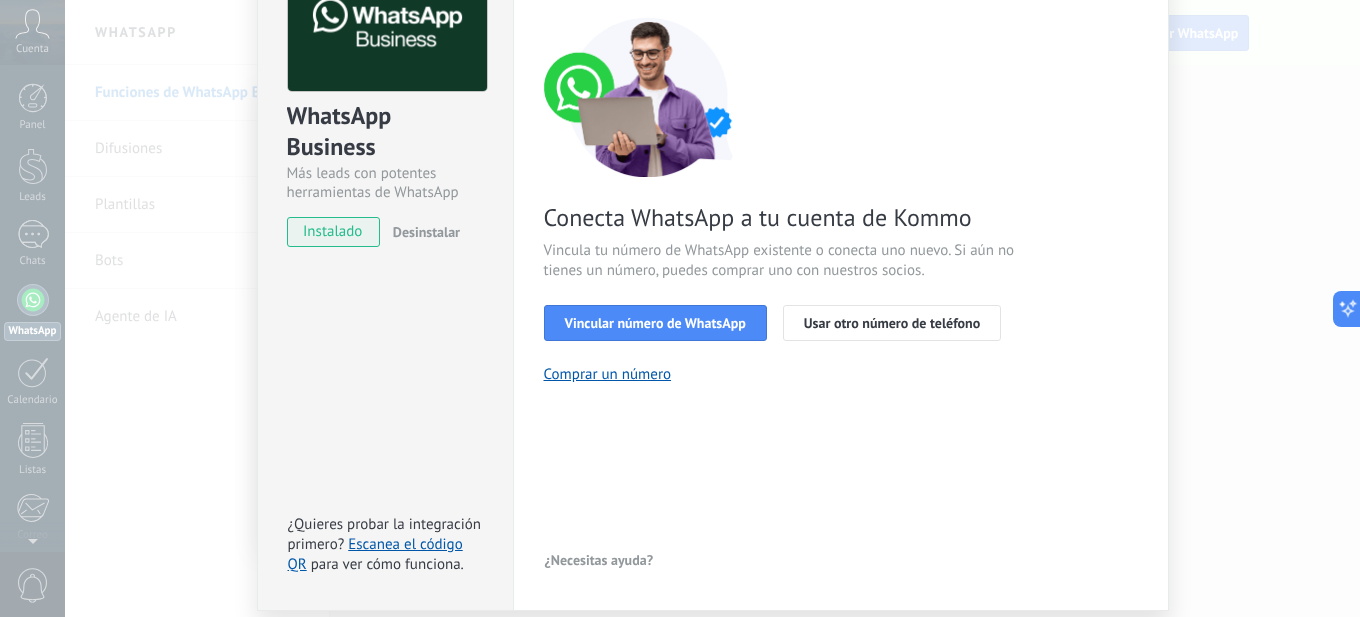 scroll, scrollTop: 113, scrollLeft: 0, axis: vertical 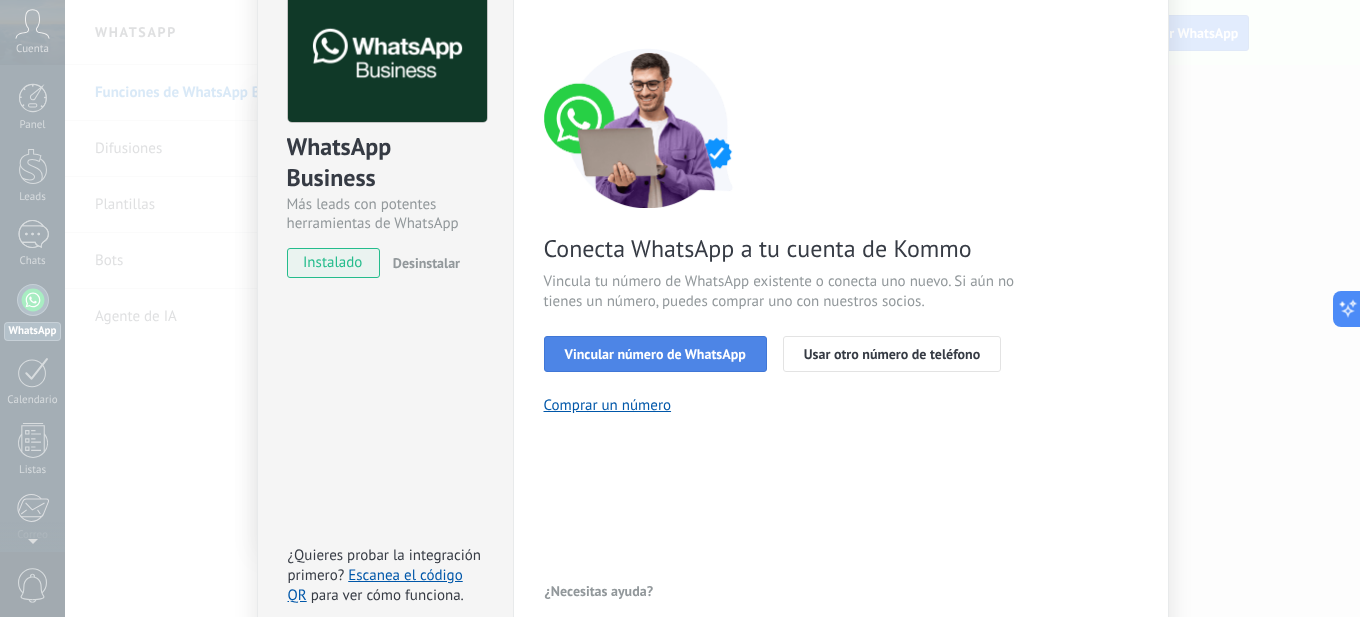 click on "Vincular número de WhatsApp" at bounding box center [655, 354] 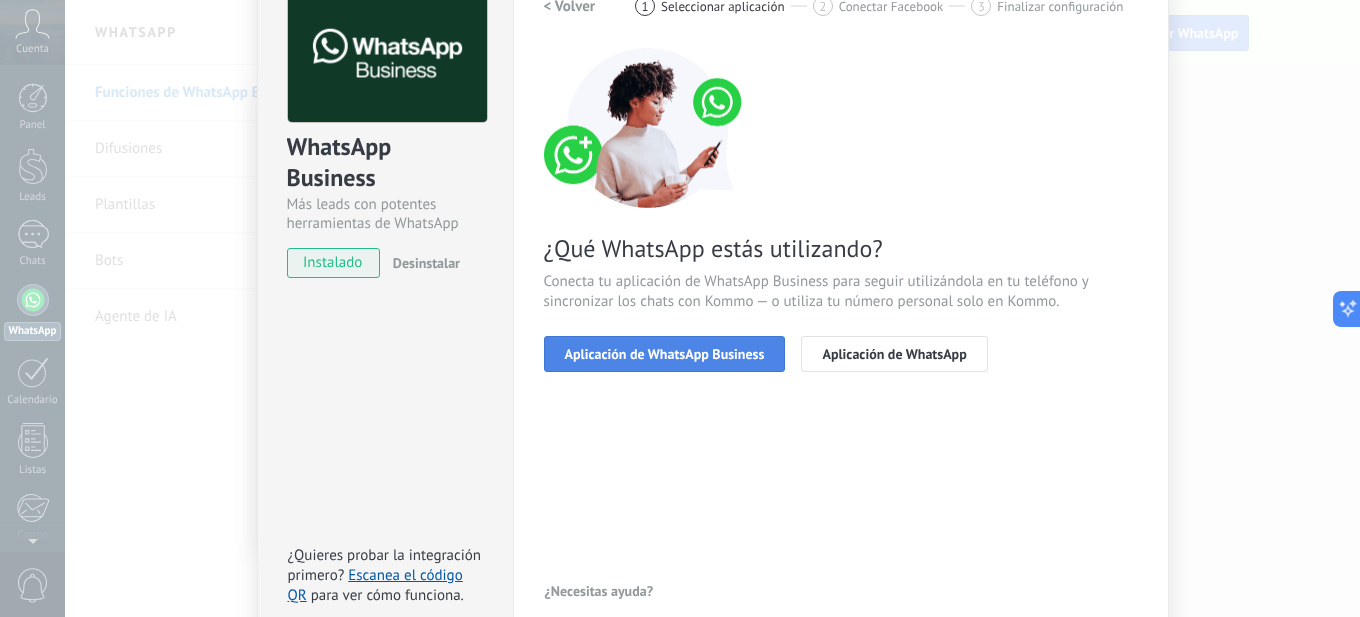 click on "Aplicación de WhatsApp Business" at bounding box center [665, 354] 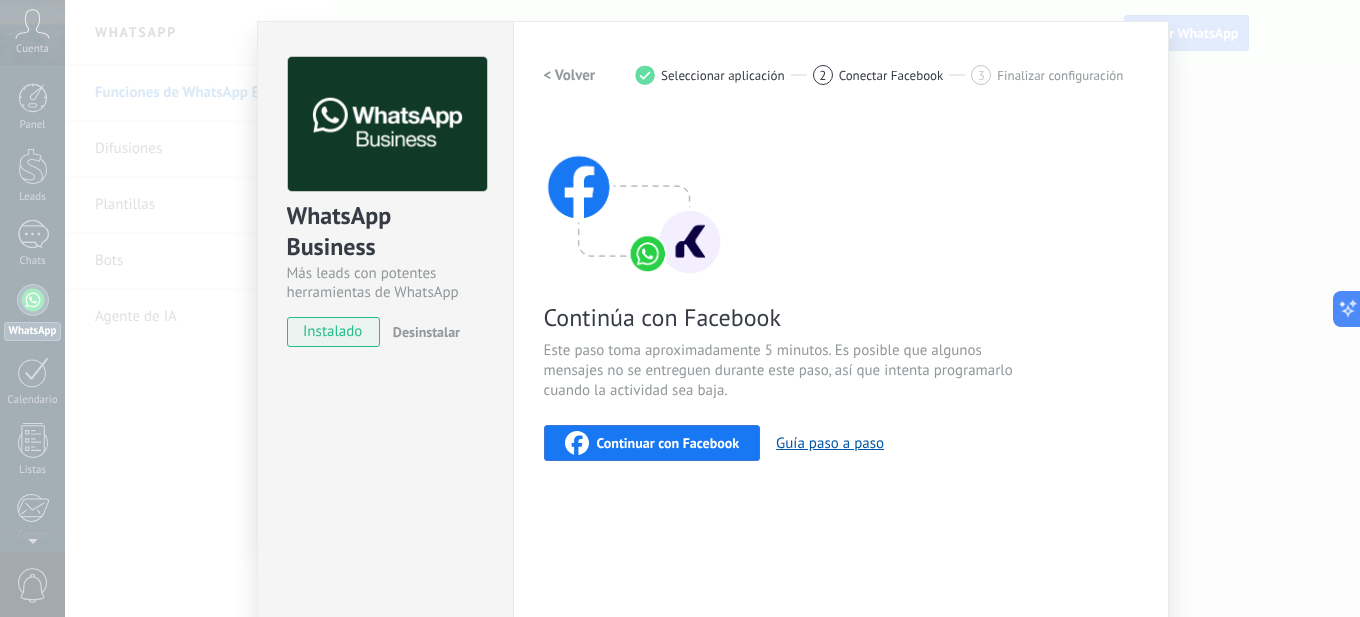 scroll, scrollTop: 13, scrollLeft: 0, axis: vertical 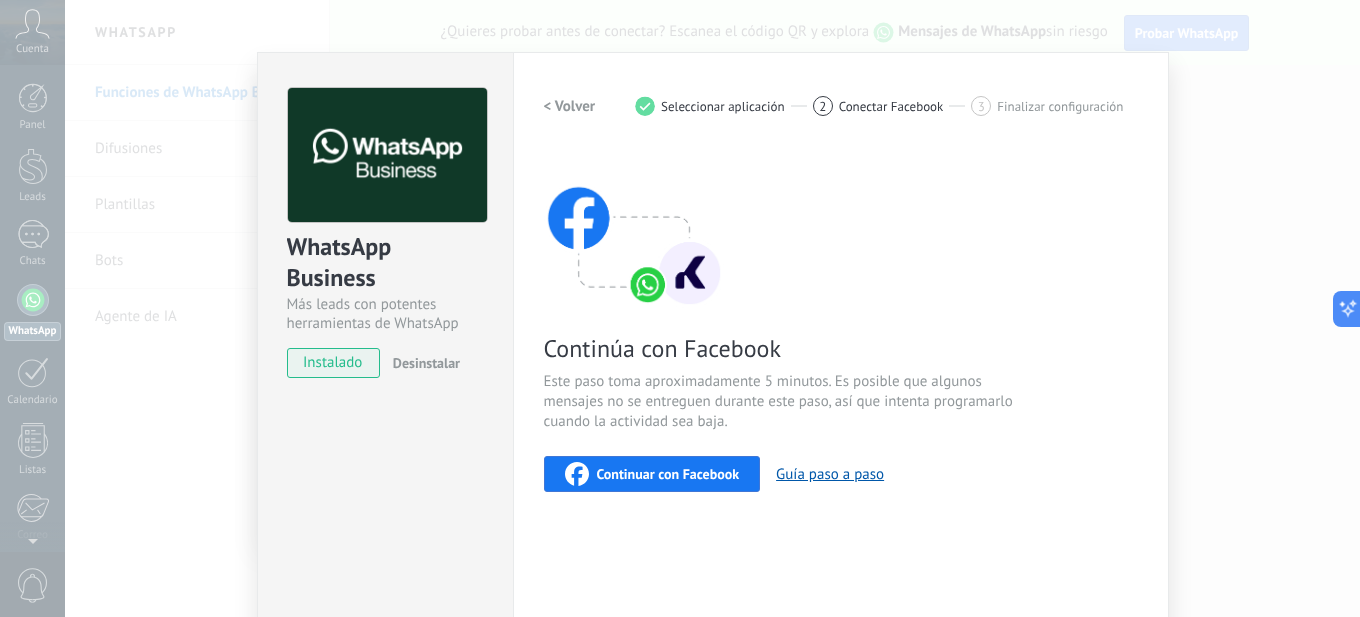 click on "Continuar con Facebook" at bounding box center (652, 474) 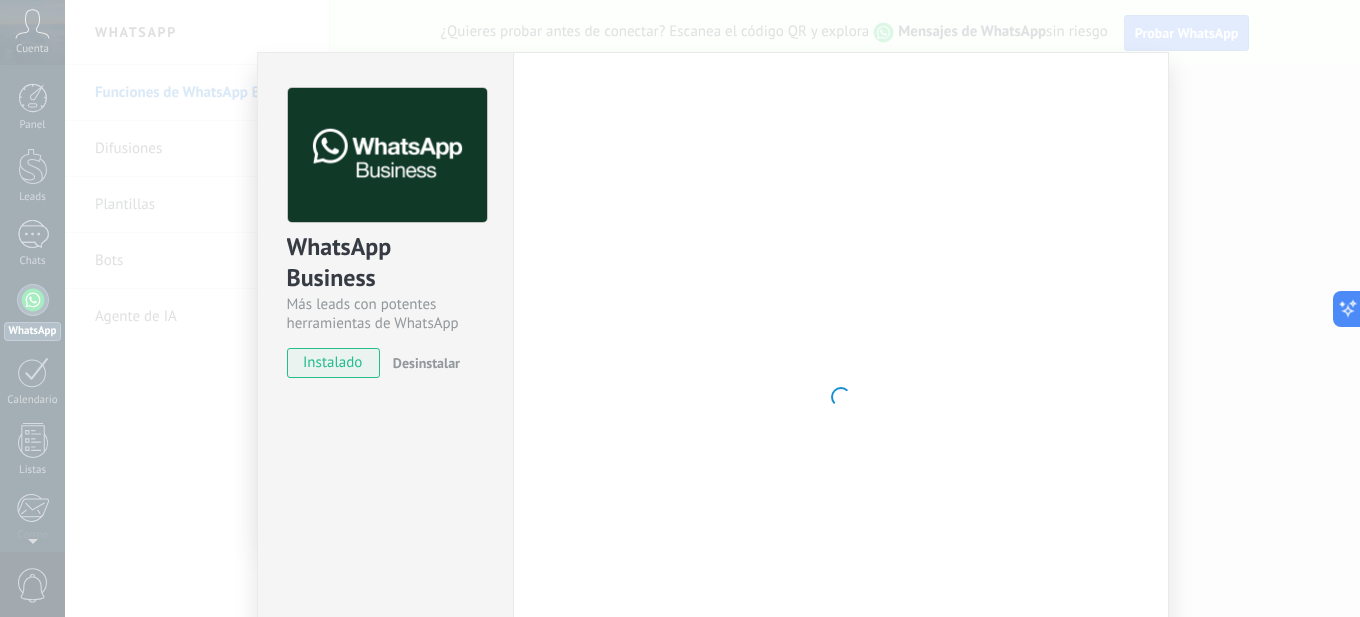 click on "WhatsApp Business Más leads con potentes herramientas de WhatsApp instalado Desinstalar ¿Quieres probar la integración primero?   Escanea el código QR   para ver cómo funciona. Configuraciones Autorizaciones This tab logs the users who have granted integration access to this account. If you want to to remove a user's ability to send requests to the account on behalf of this integration, you can revoke access. If access is revoked from all users, the integration will stop working. This app is installed, but no one has given it access yet. WhatsApp Cloud API más _:  Guardar < Volver 1 Seleccionar aplicación 2 Conectar Facebook  3 Finalizar configuración Continúa con Facebook Este paso toma aproximadamente 5 minutos. Es posible que algunos mensajes no se entreguen durante este paso, así que intenta programarlo cuando la actividad sea baja. Continuar con Facebook Guía paso a paso ¿Necesitas ayuda?" at bounding box center (712, 308) 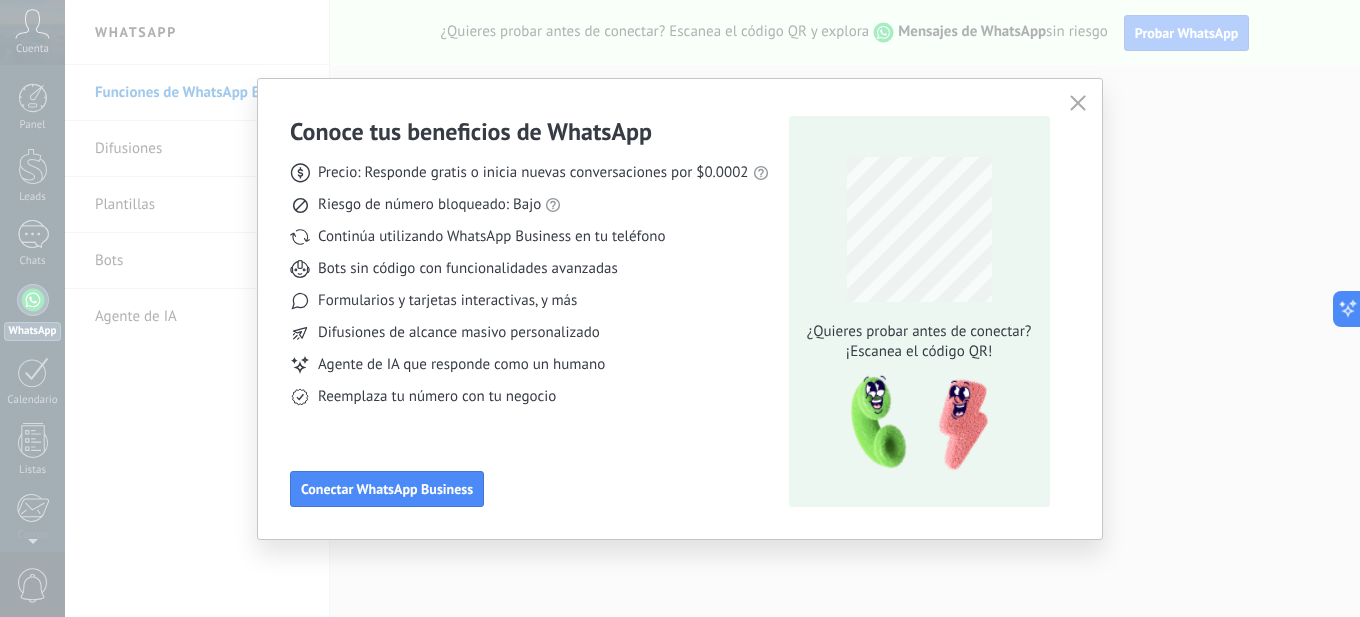 click 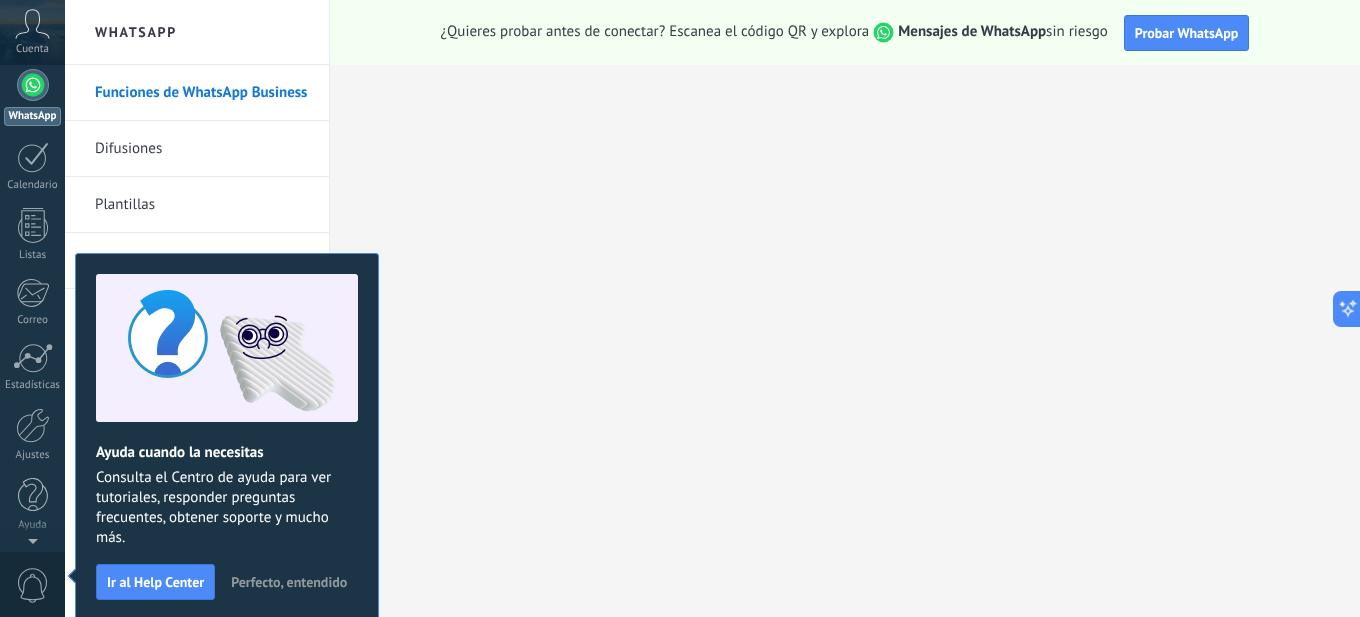 scroll, scrollTop: 0, scrollLeft: 0, axis: both 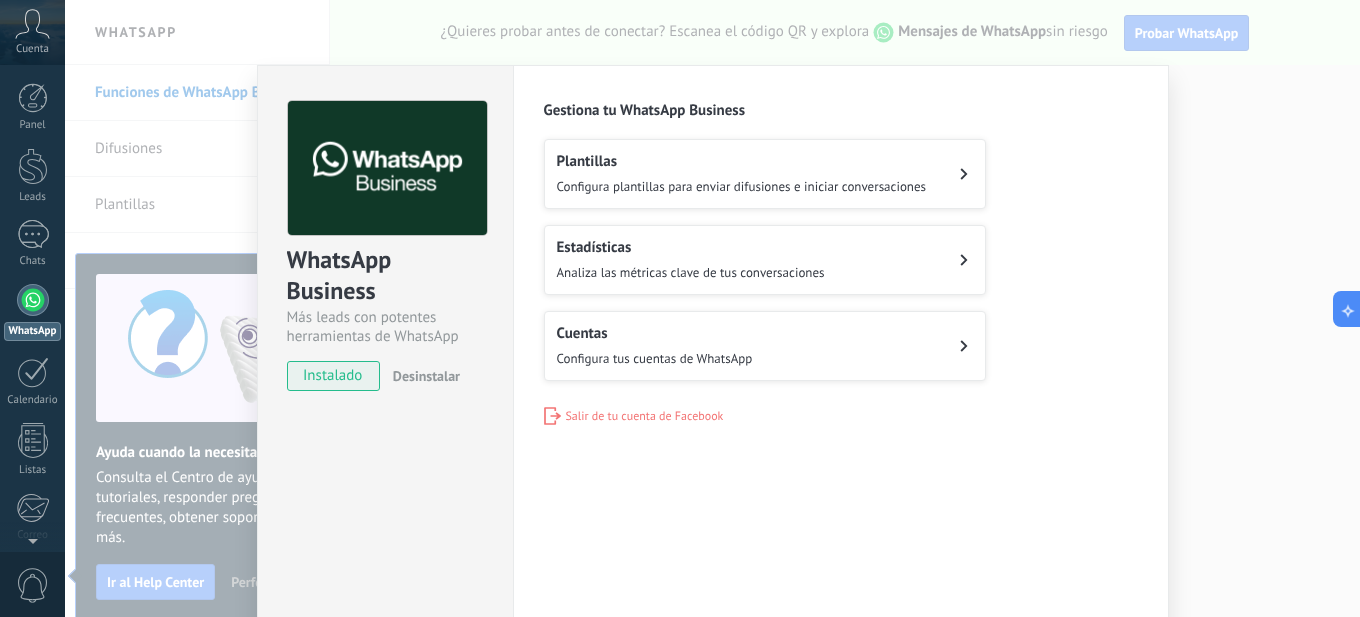 click on "Plantillas" at bounding box center (742, 161) 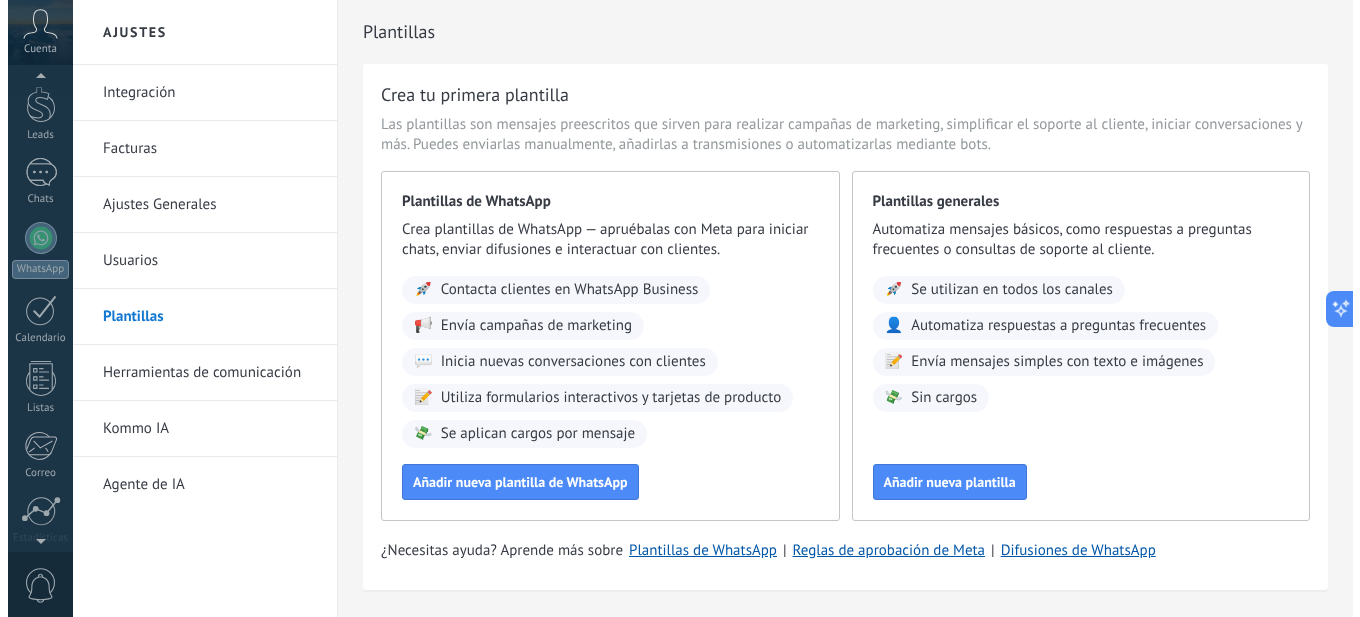 scroll, scrollTop: 0, scrollLeft: 0, axis: both 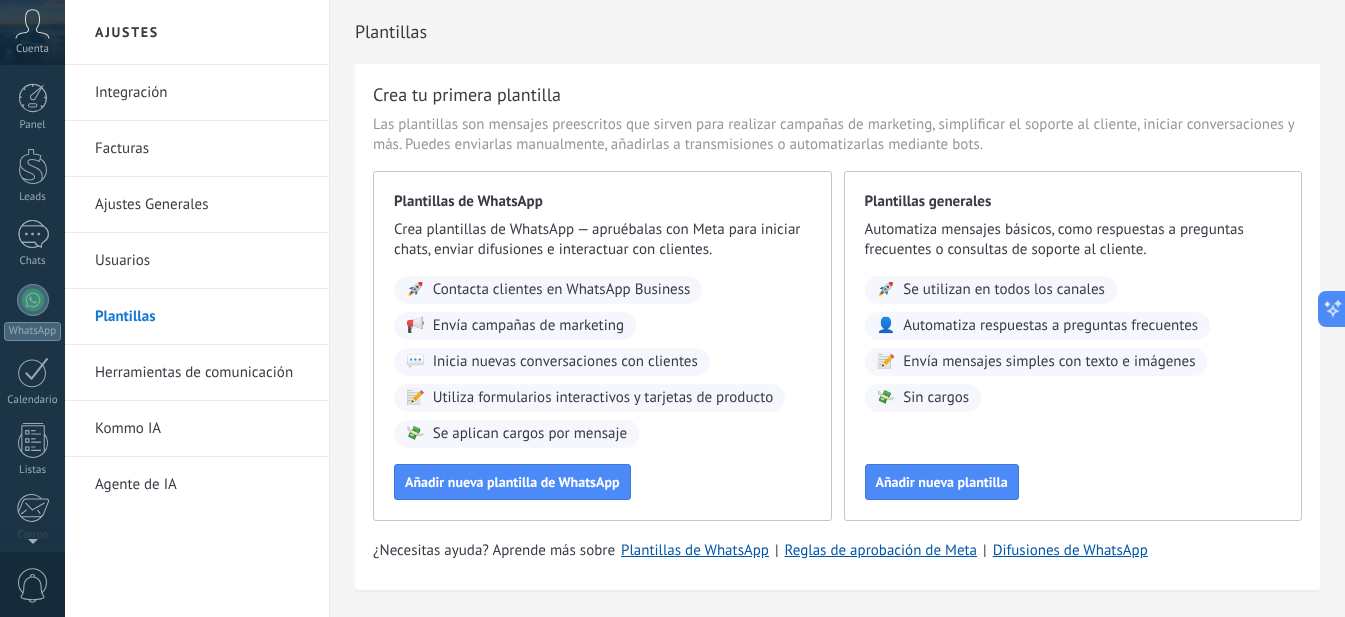 click 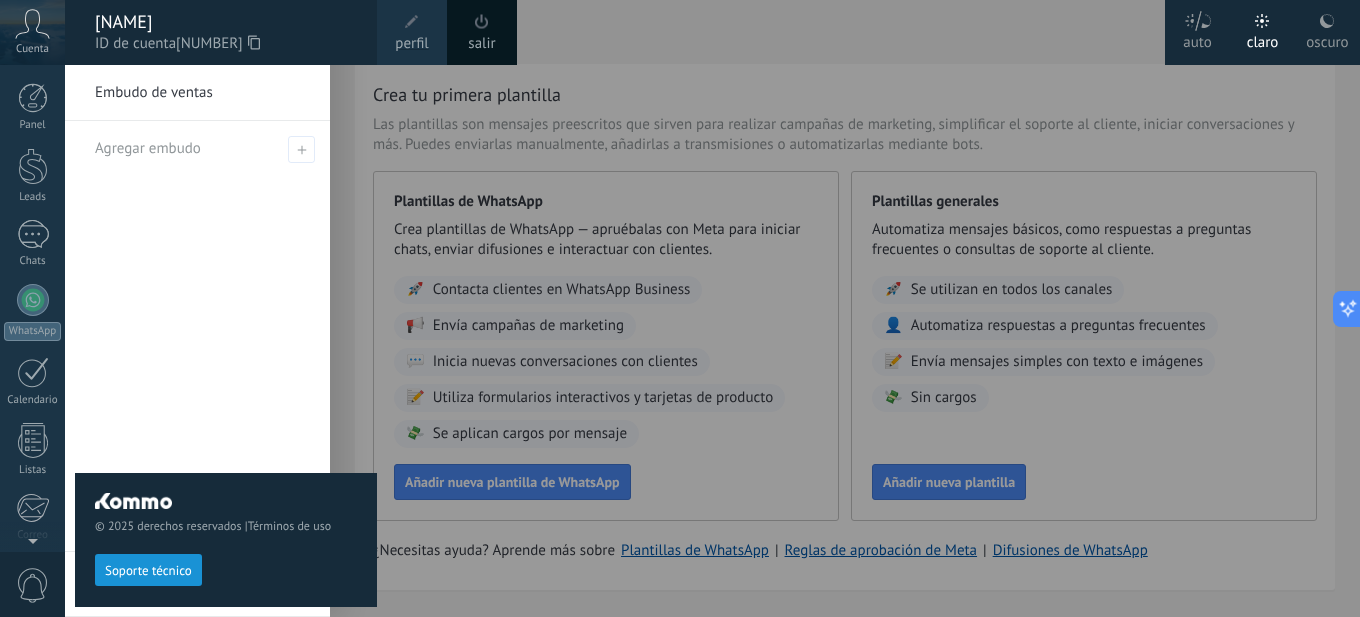 click 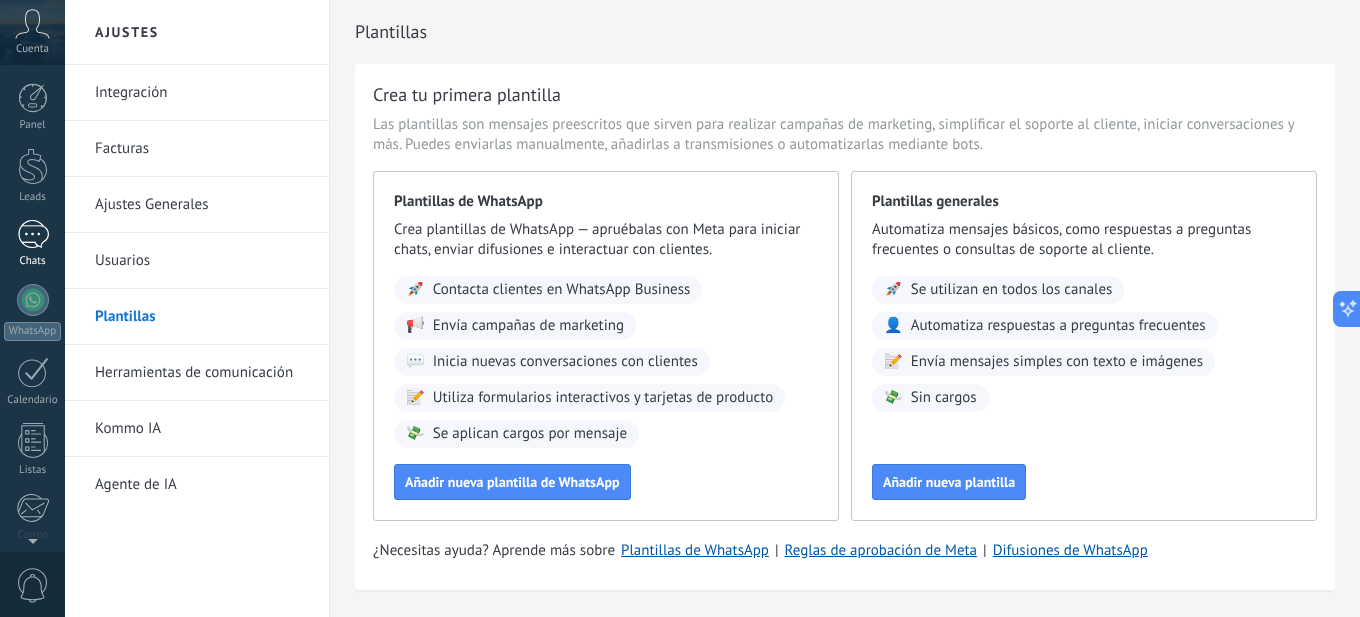 click at bounding box center [33, 234] 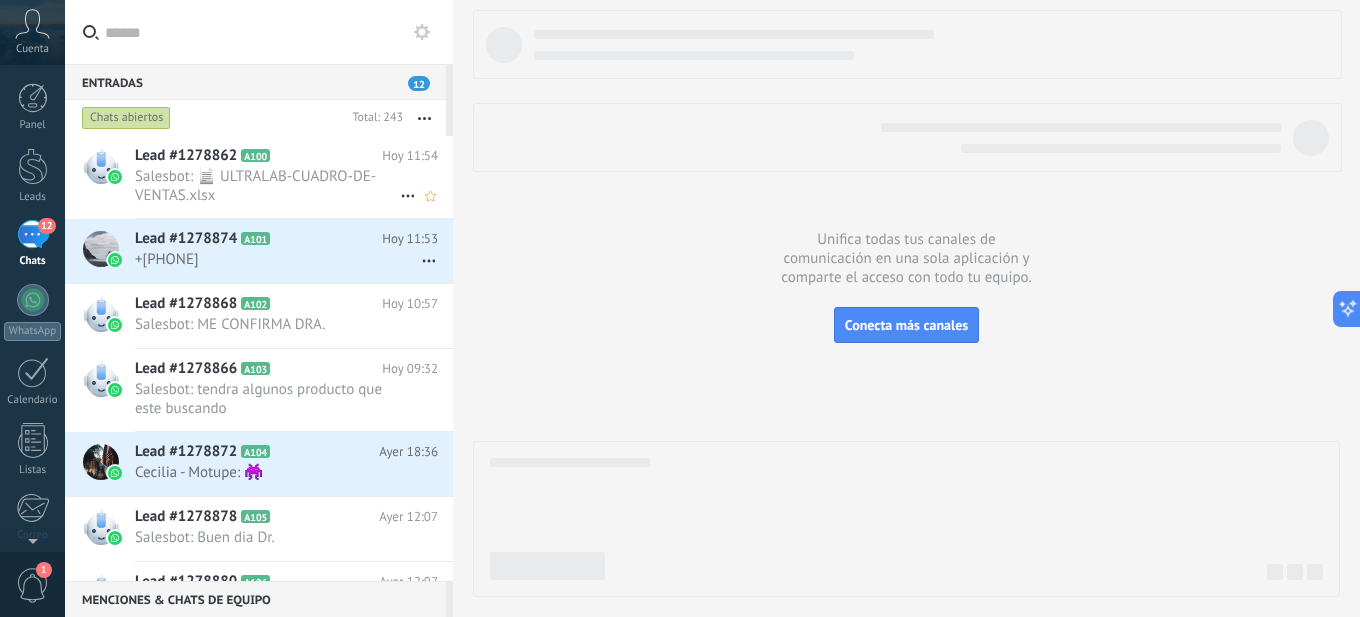 click on "Salesbot: 📄 ULTRALAB-CUADRO-DE-VENTAS.xlsx" at bounding box center (267, 186) 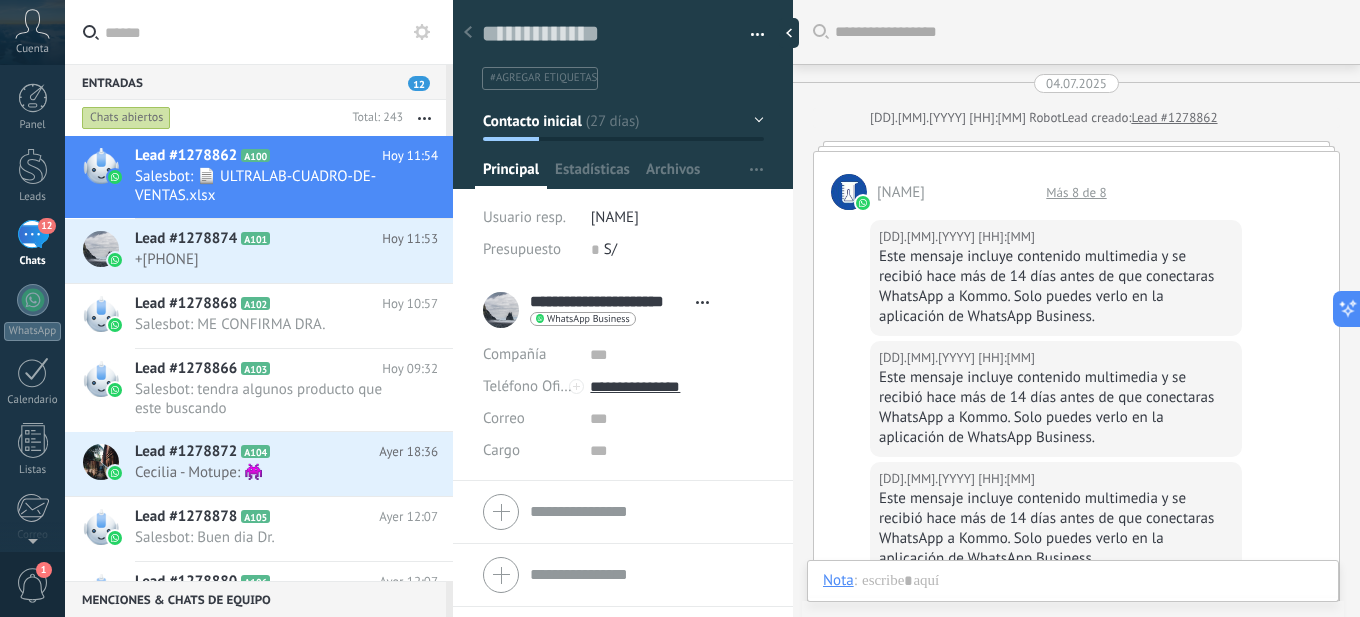 scroll, scrollTop: 4705, scrollLeft: 0, axis: vertical 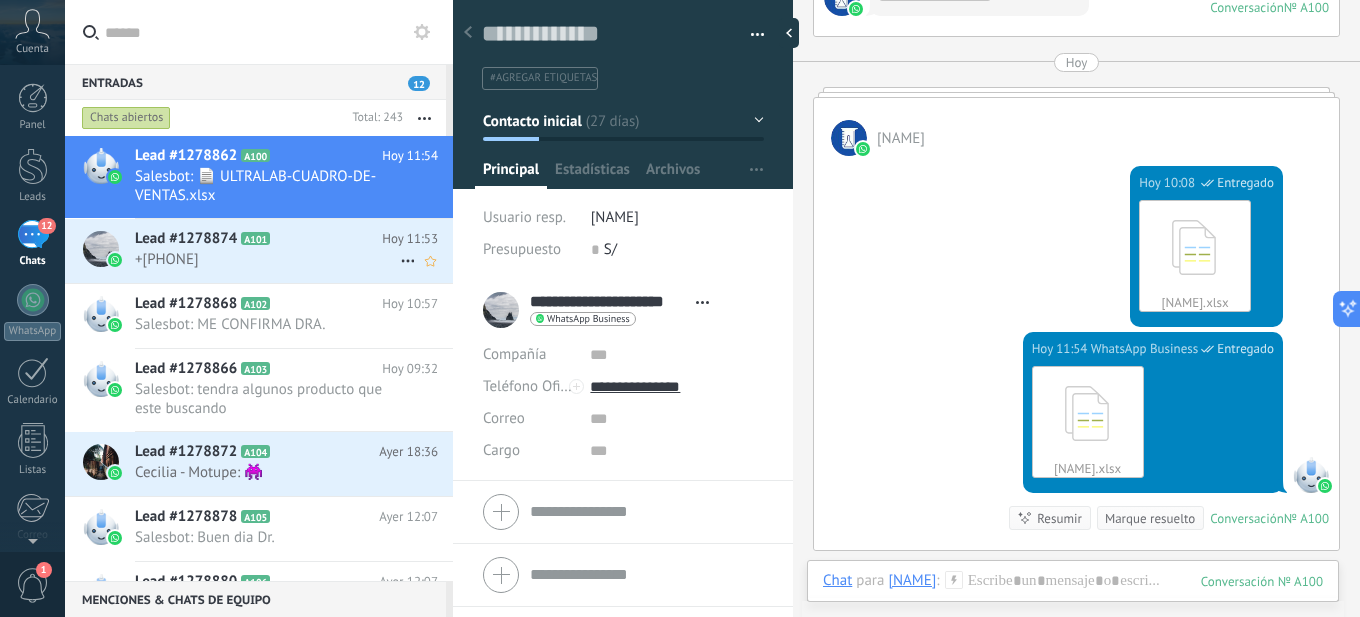 click on "+[PHONE]" at bounding box center (267, 259) 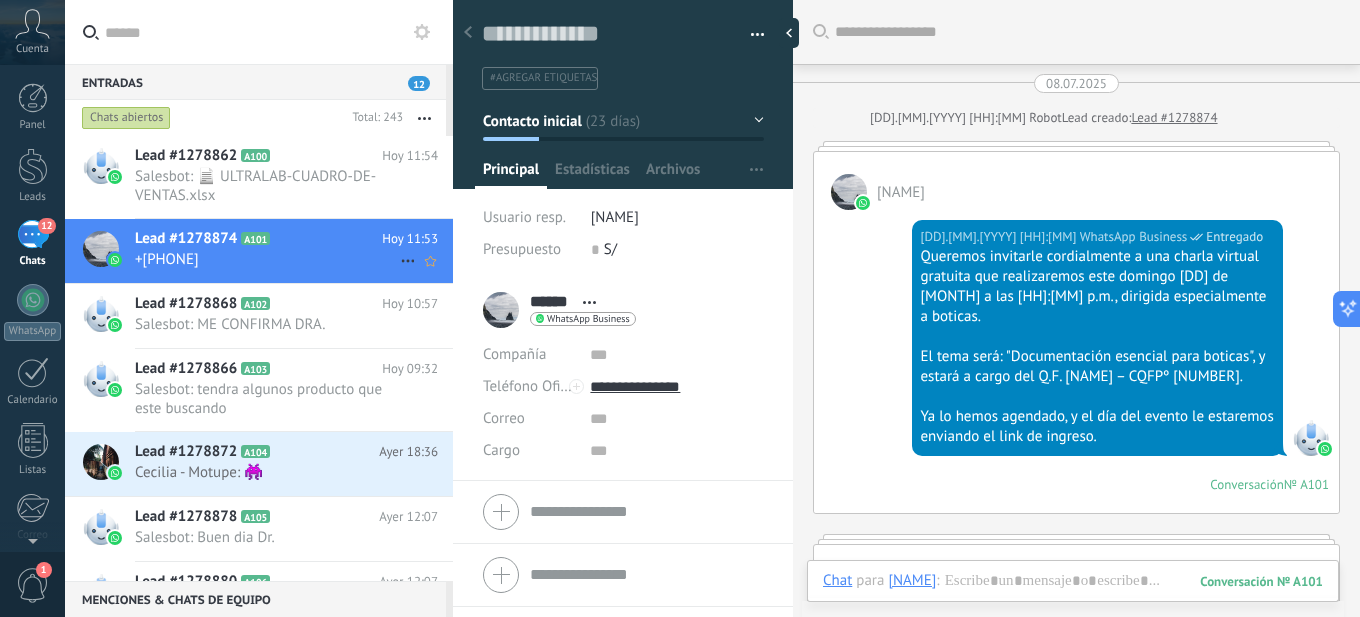 scroll, scrollTop: 3920, scrollLeft: 0, axis: vertical 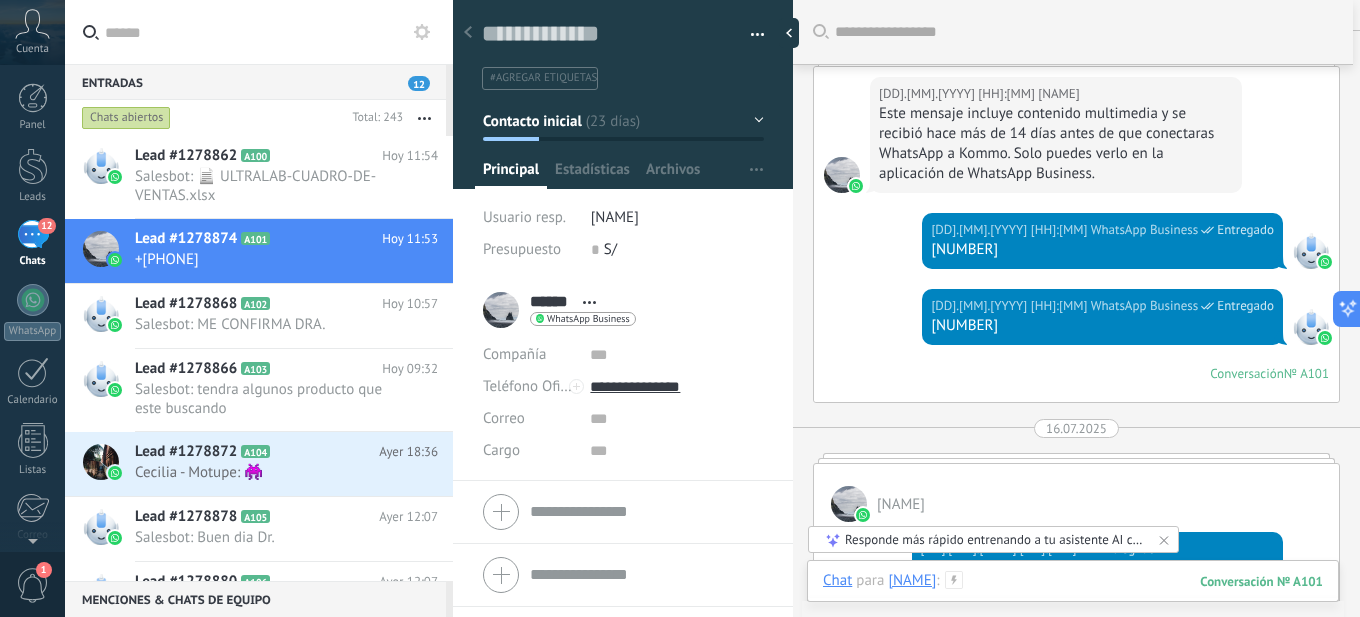 click at bounding box center [1073, 601] 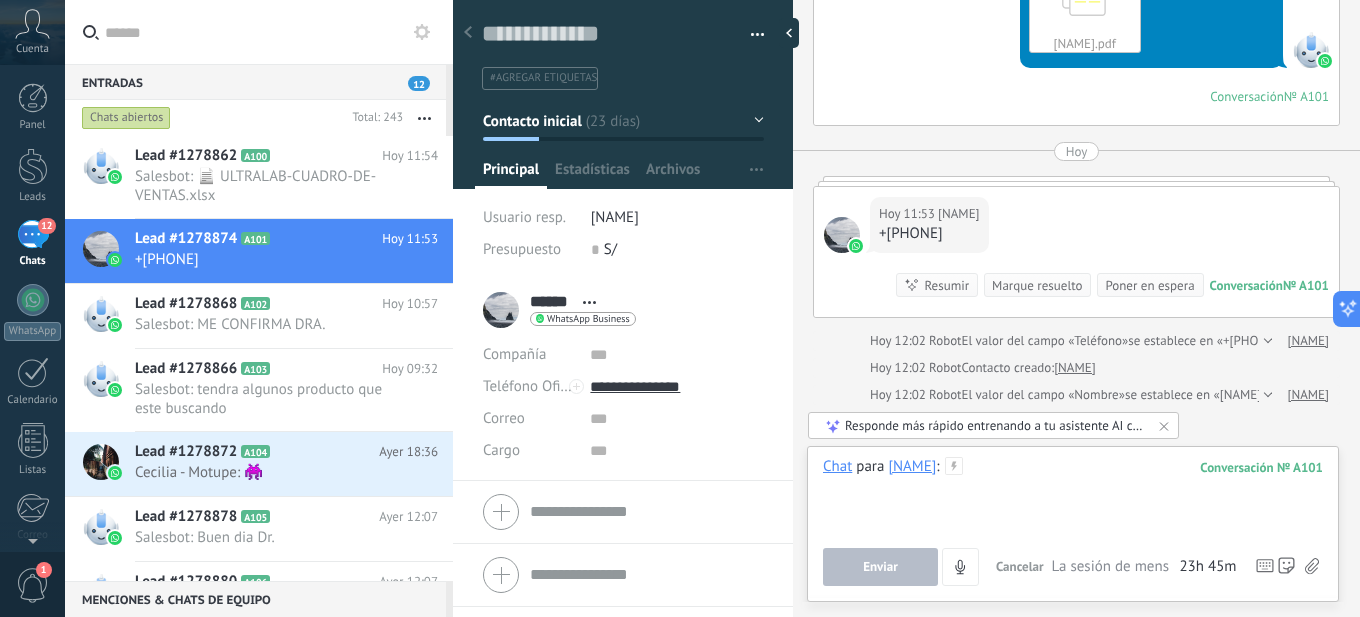 scroll, scrollTop: 4337, scrollLeft: 0, axis: vertical 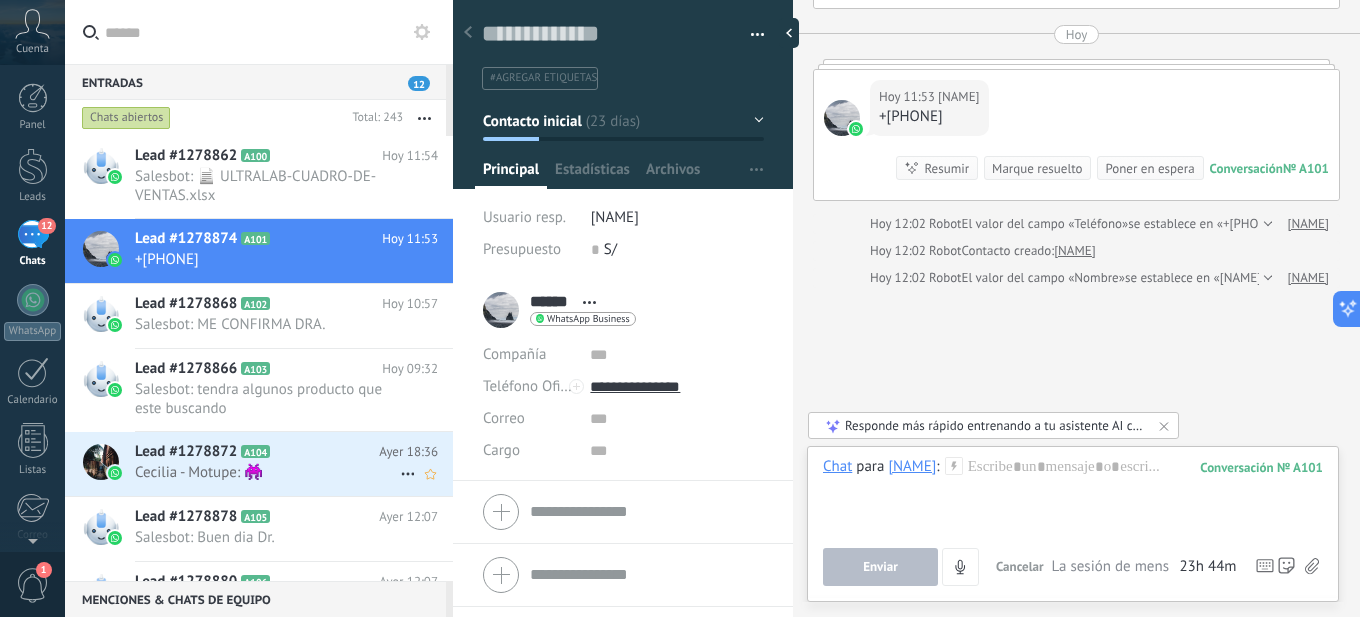 click on "Lead #1278872" at bounding box center [186, 452] 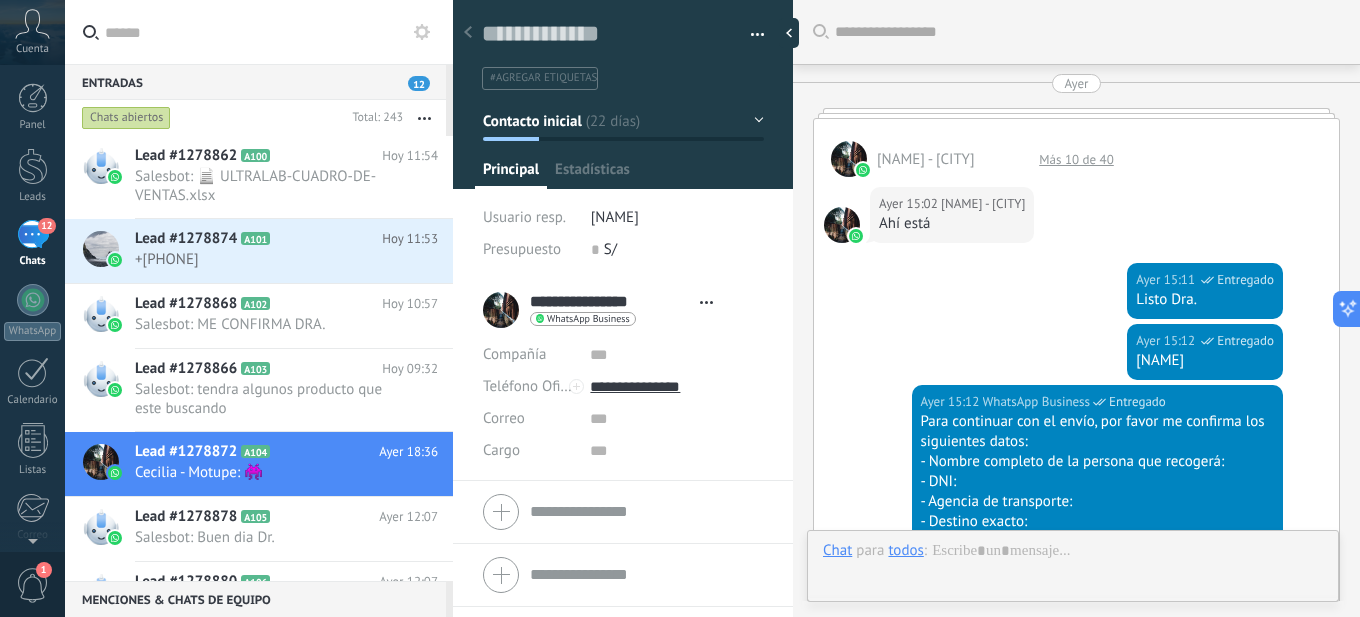 type on "**********" 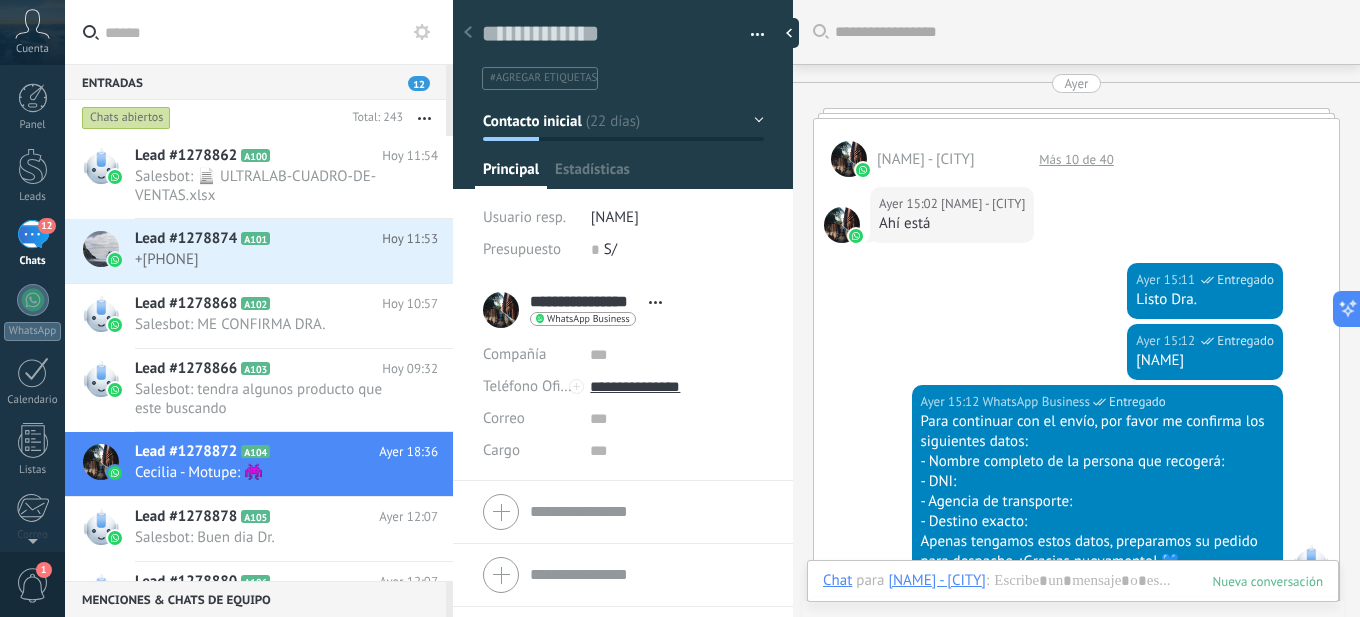 scroll, scrollTop: 30, scrollLeft: 0, axis: vertical 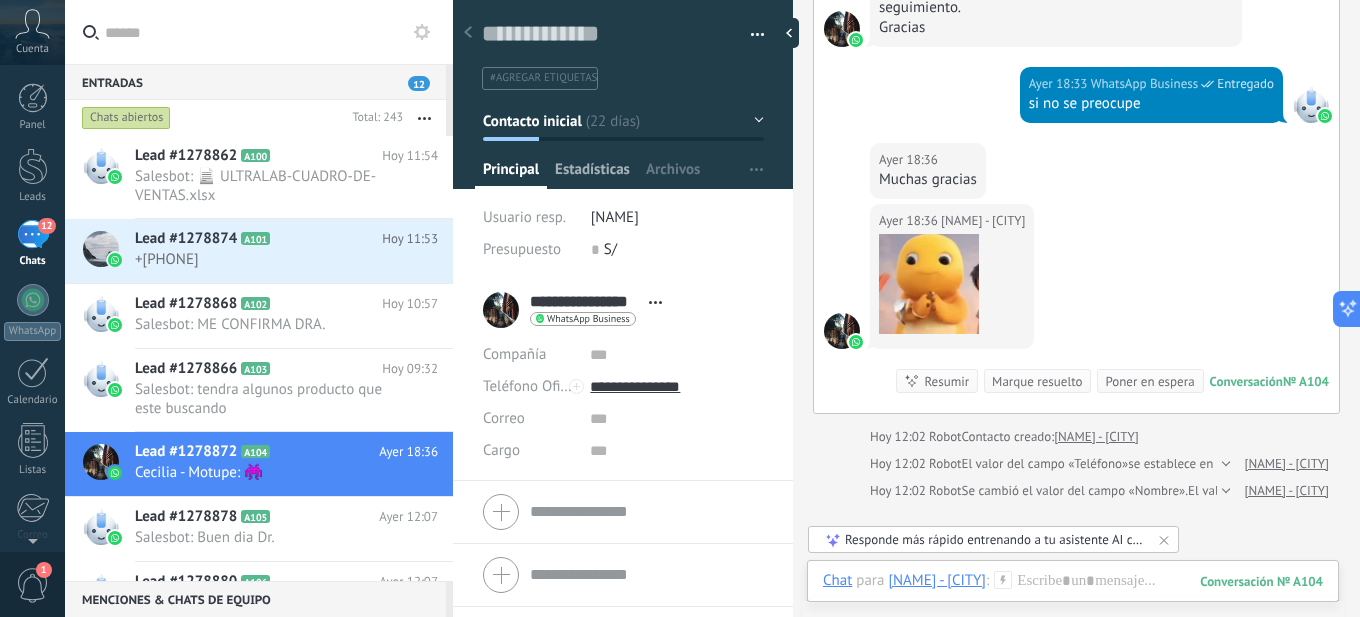 click on "Estadísticas" at bounding box center [592, 174] 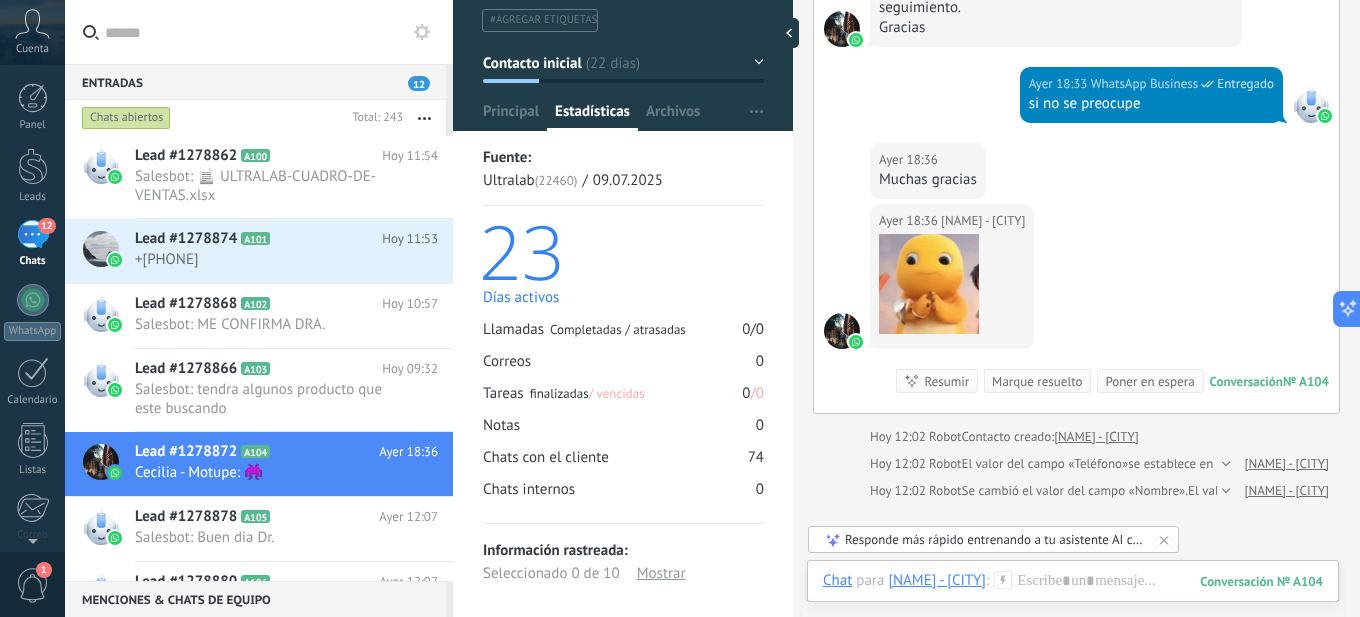 scroll, scrollTop: 71, scrollLeft: 0, axis: vertical 